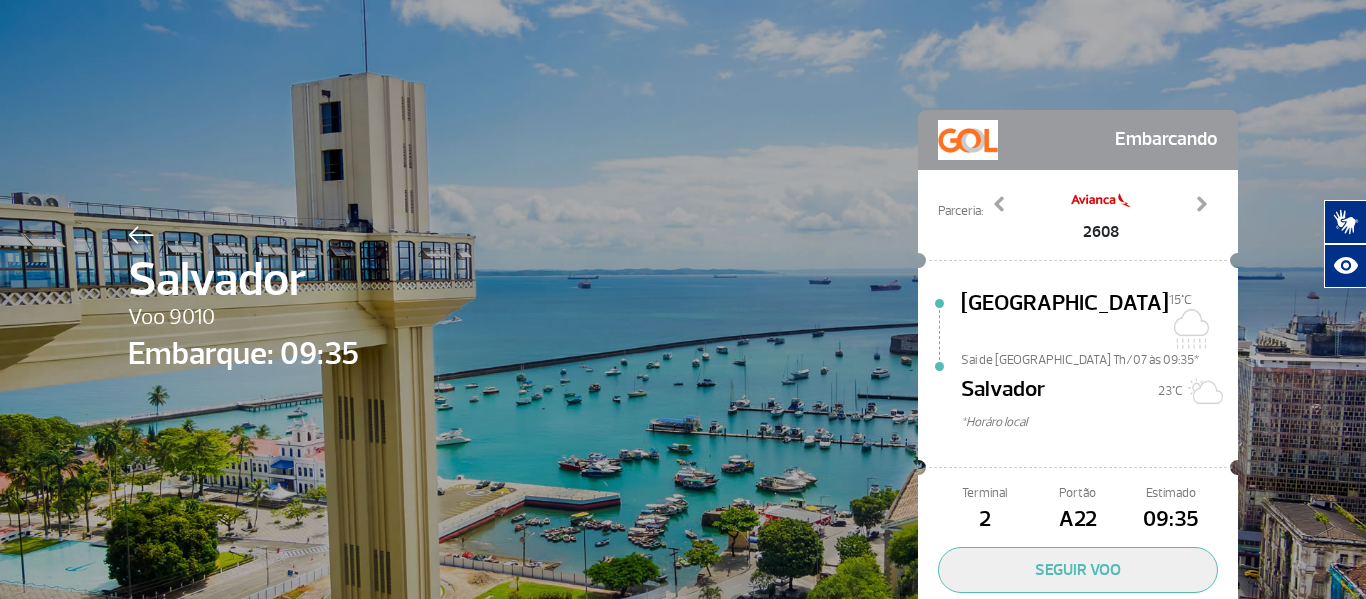 scroll, scrollTop: 0, scrollLeft: 0, axis: both 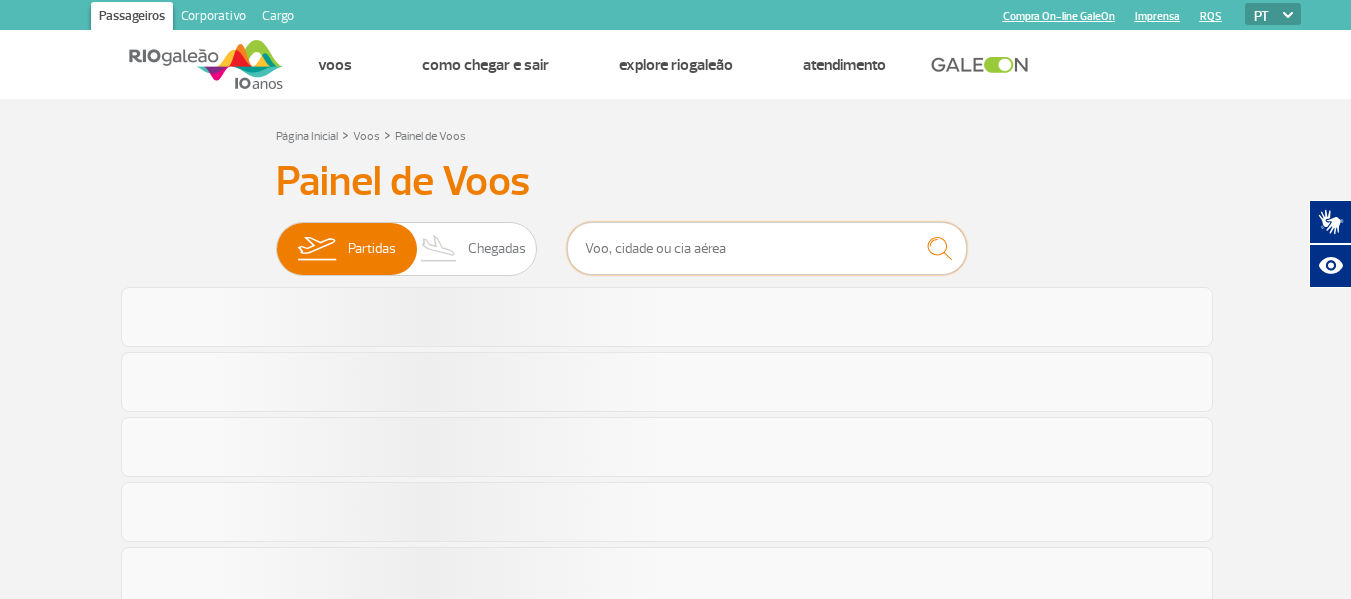 drag, startPoint x: 803, startPoint y: 257, endPoint x: 794, endPoint y: 237, distance: 21.931713 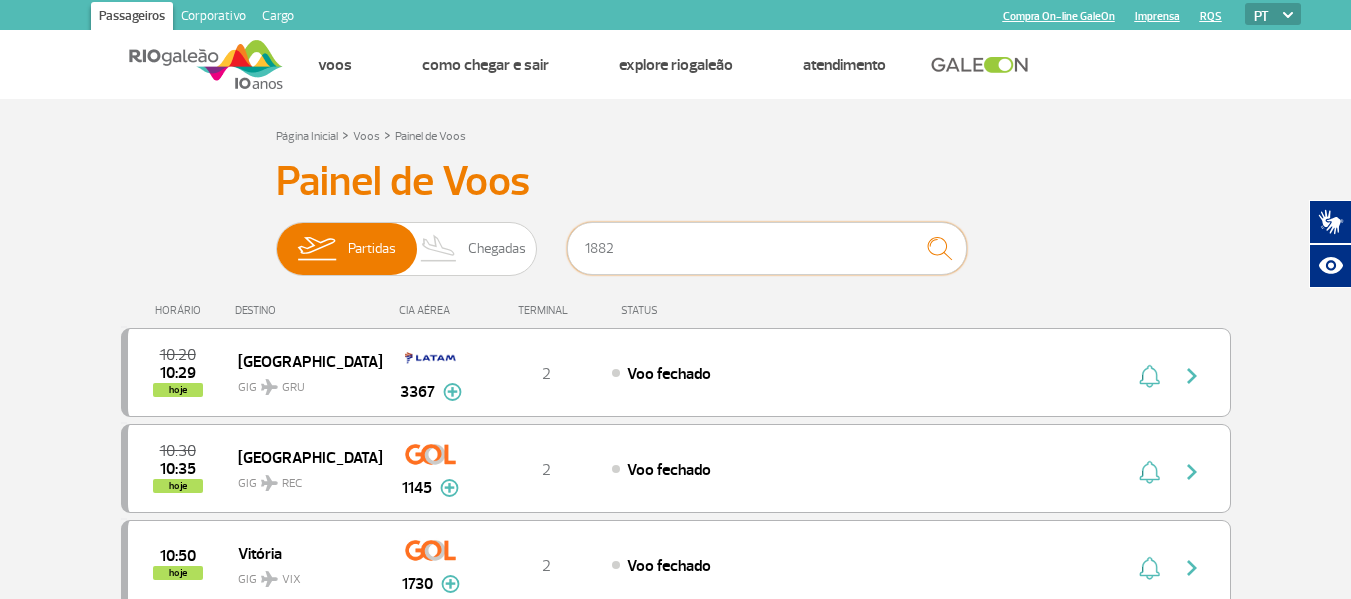 type on "1882" 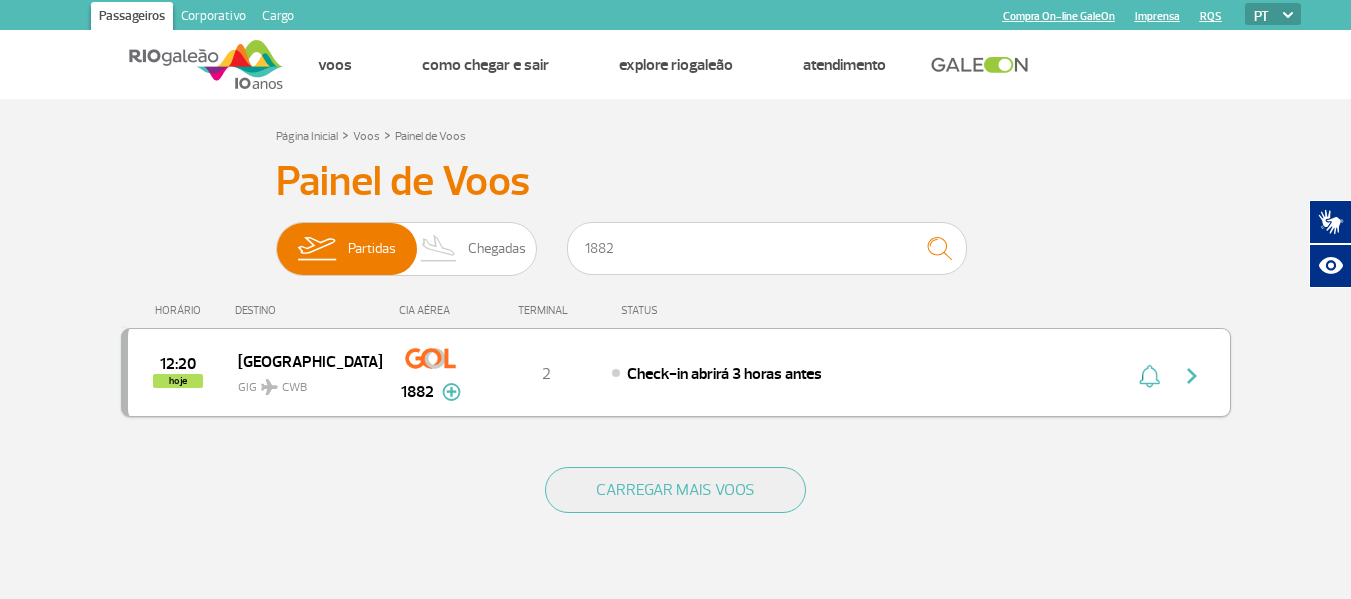 click at bounding box center [1192, 376] 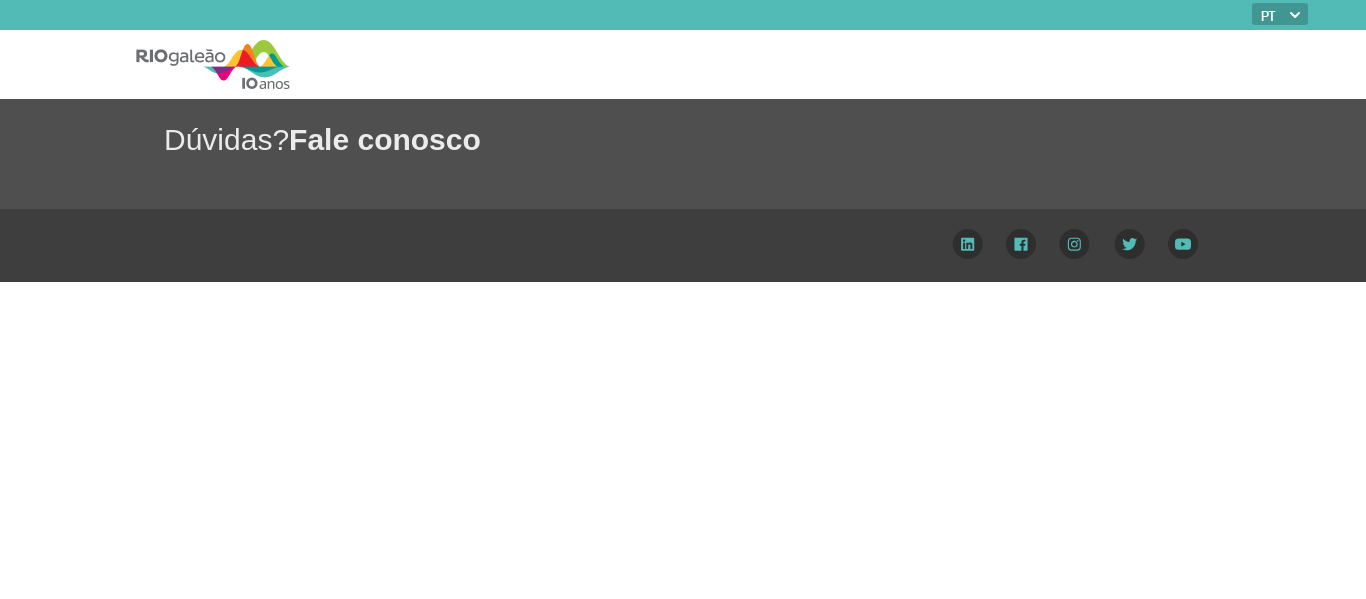 scroll, scrollTop: 0, scrollLeft: 0, axis: both 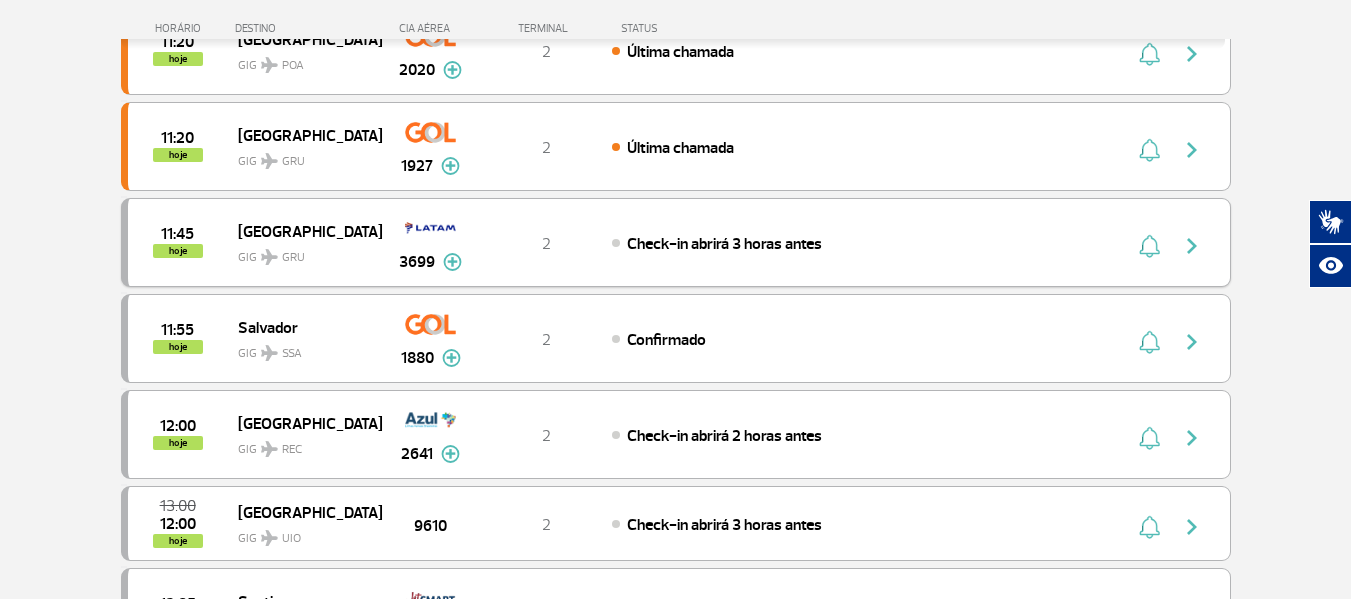 click at bounding box center (1192, 246) 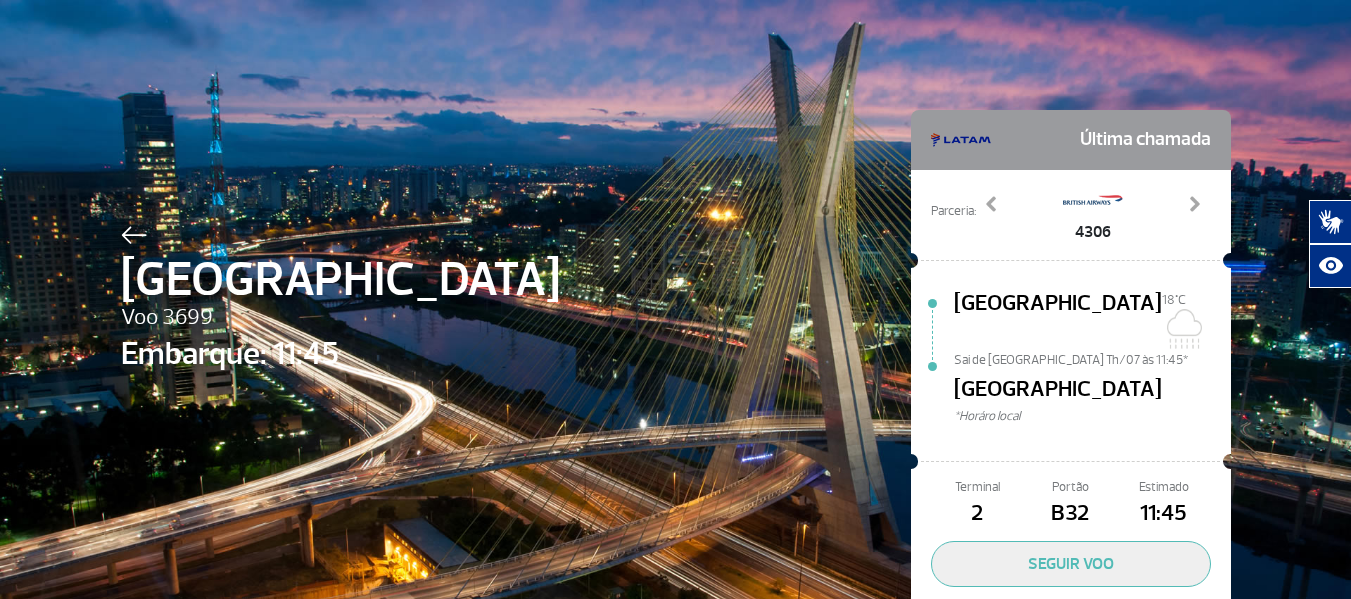scroll, scrollTop: 0, scrollLeft: 0, axis: both 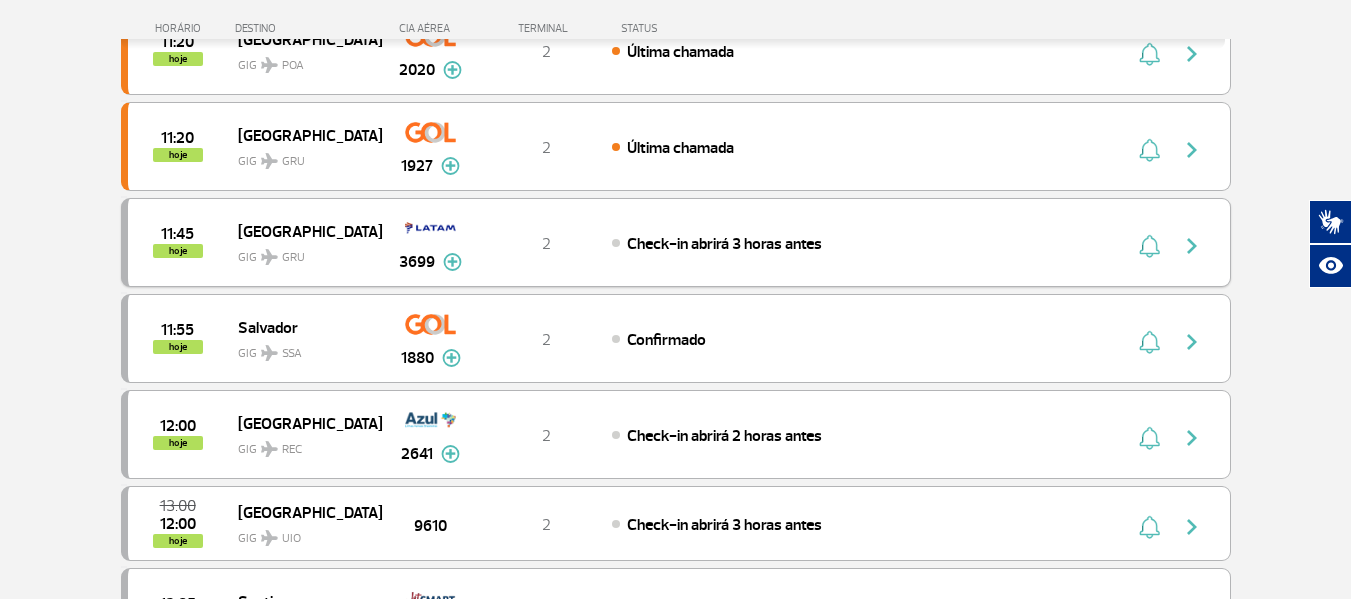click at bounding box center (1192, 246) 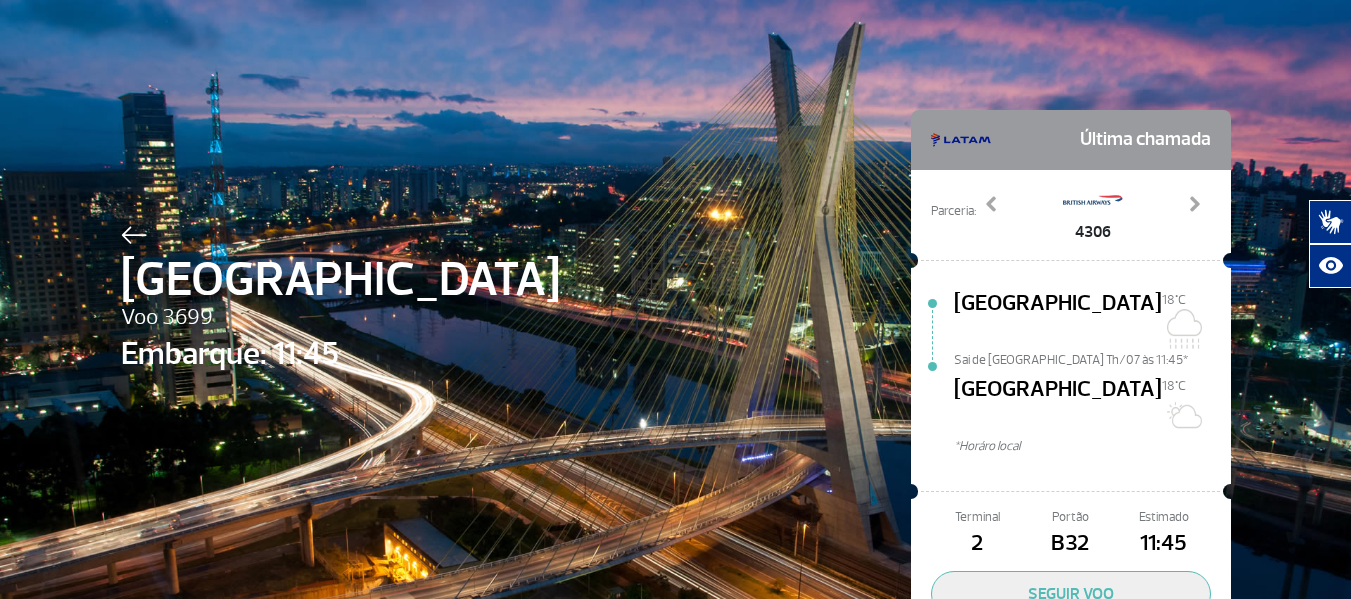 scroll, scrollTop: 0, scrollLeft: 0, axis: both 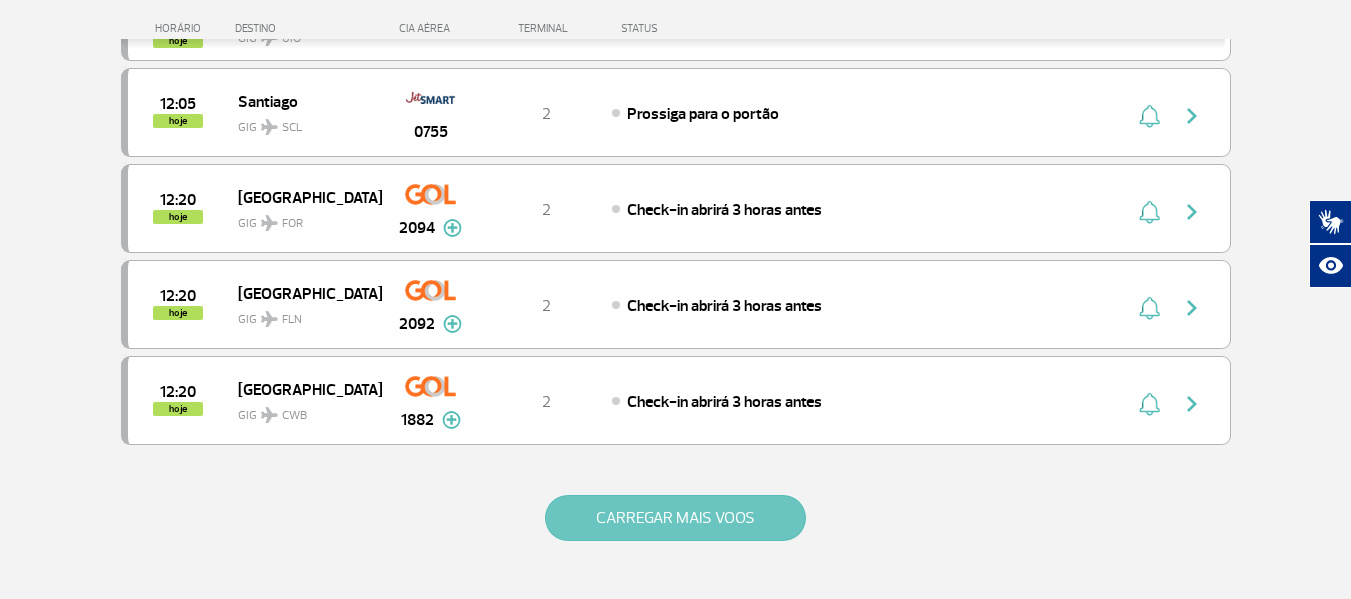 click on "CARREGAR MAIS VOOS" at bounding box center [675, 518] 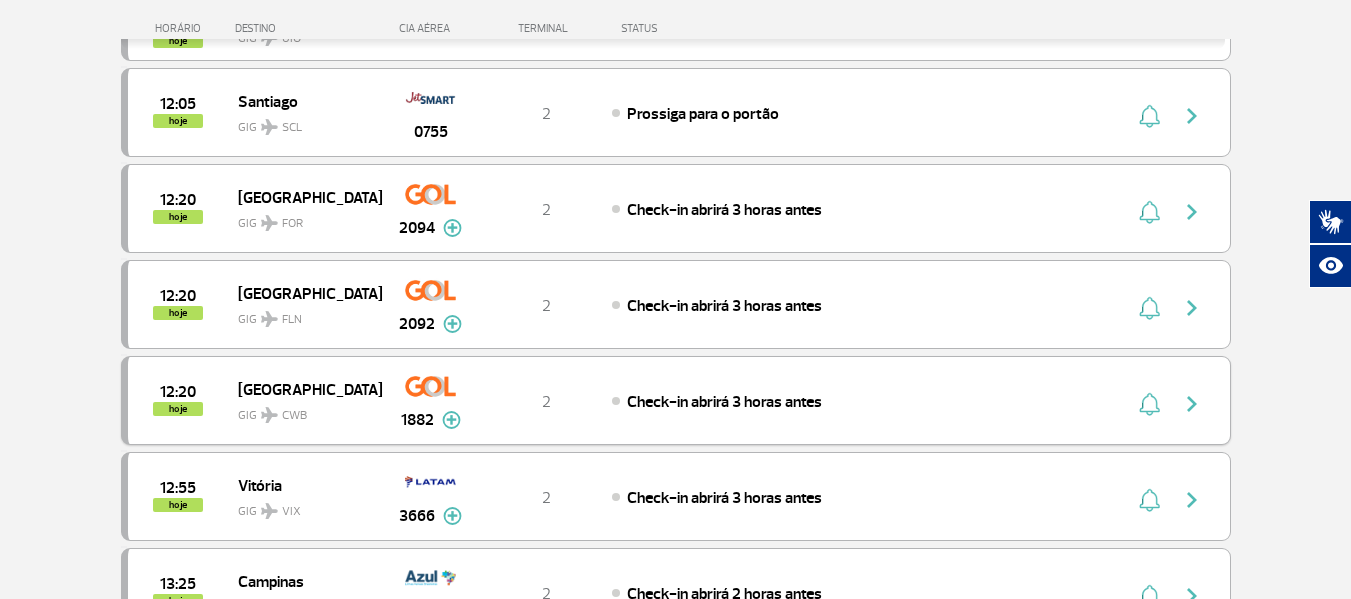 scroll, scrollTop: 2000, scrollLeft: 0, axis: vertical 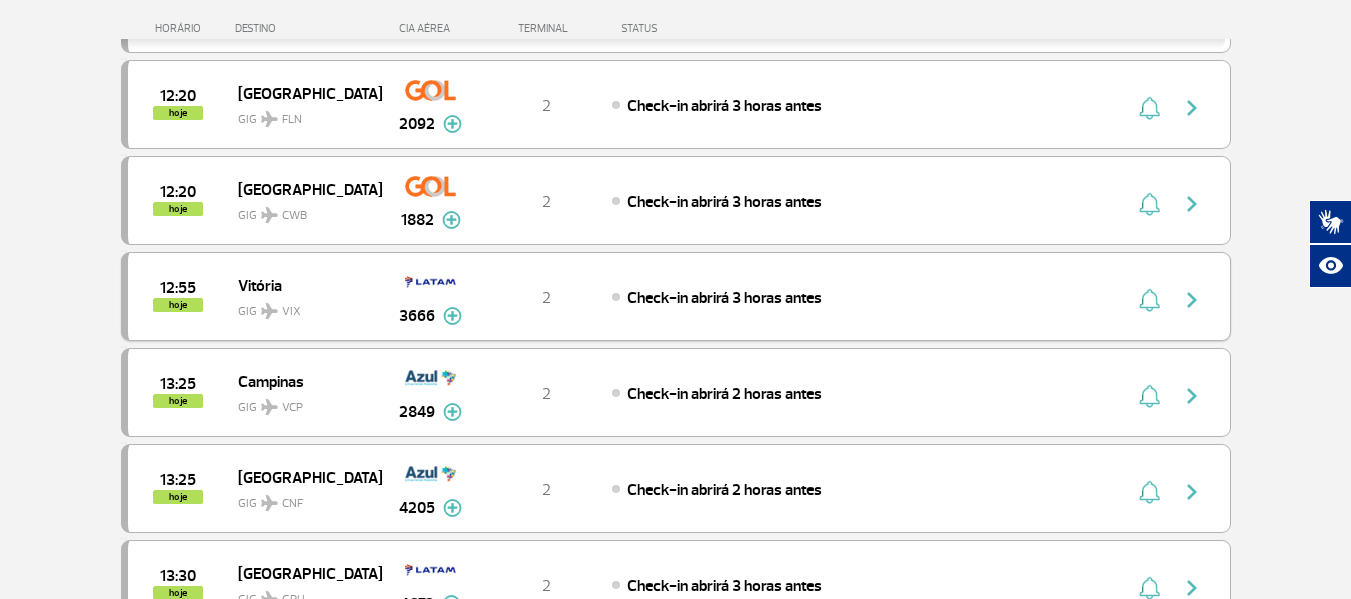 click at bounding box center (1192, 300) 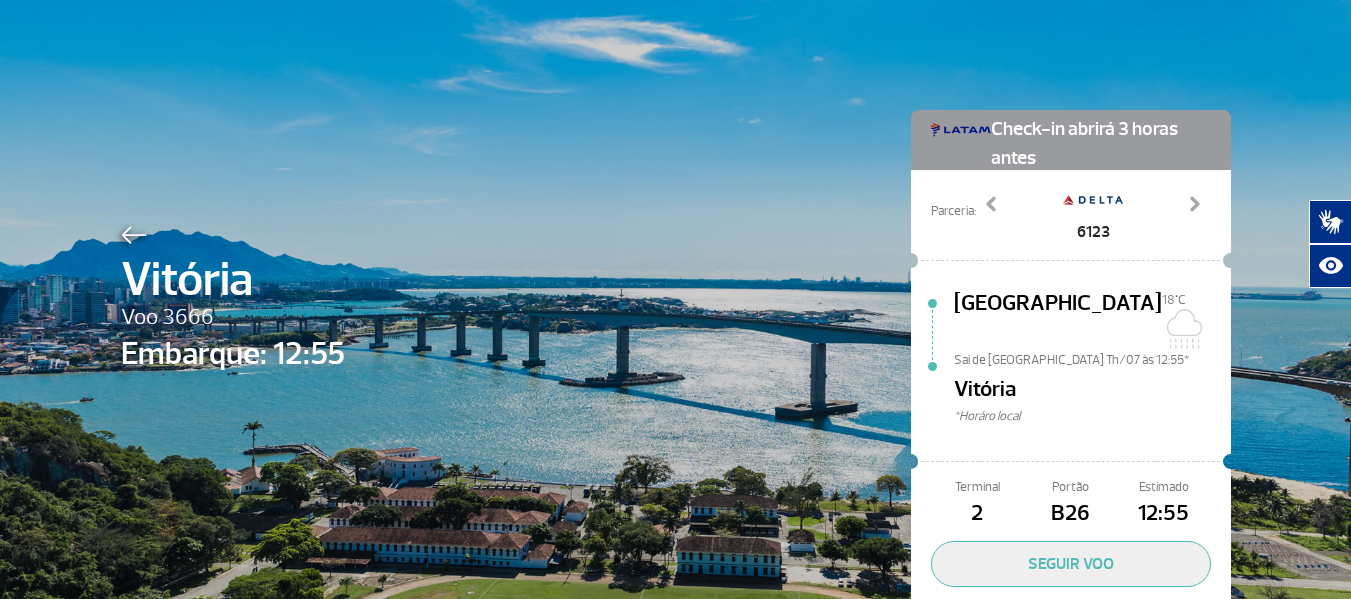 scroll, scrollTop: 0, scrollLeft: 0, axis: both 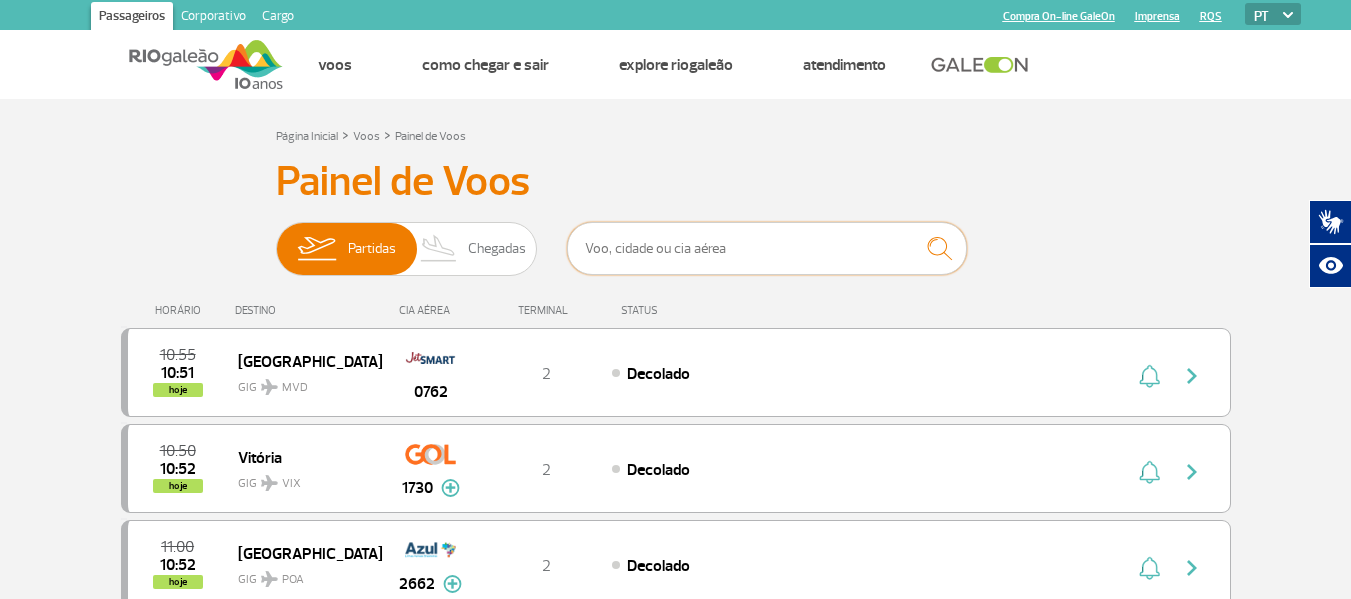 click at bounding box center [767, 248] 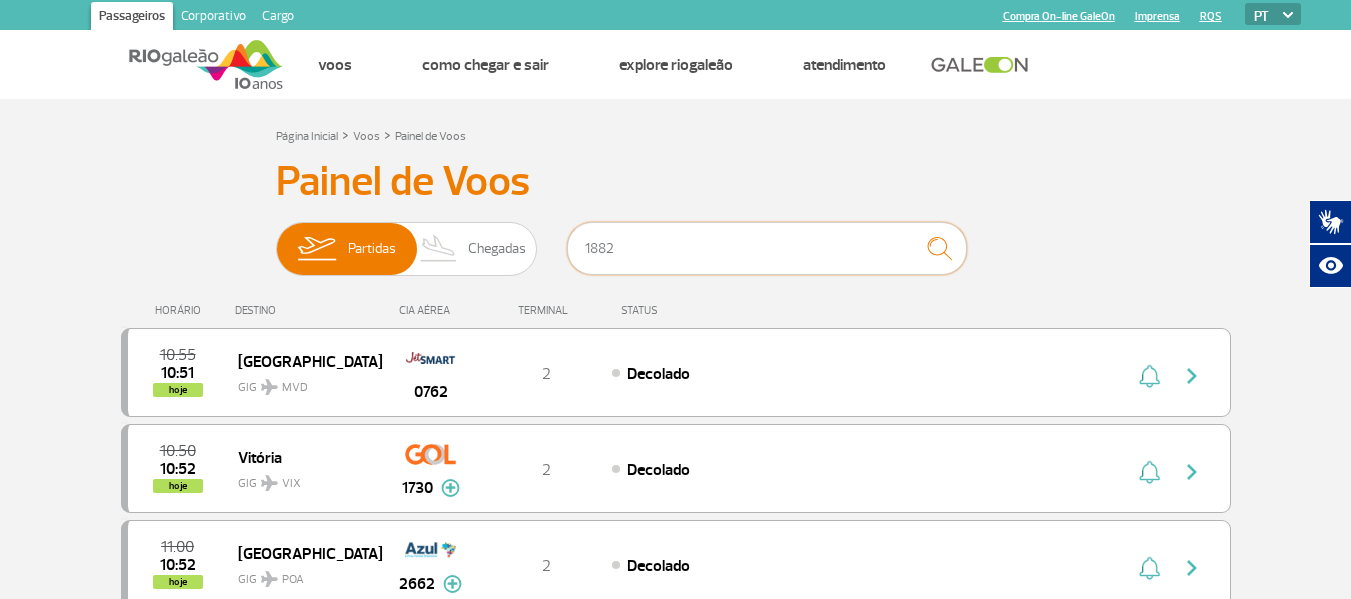 type on "1882" 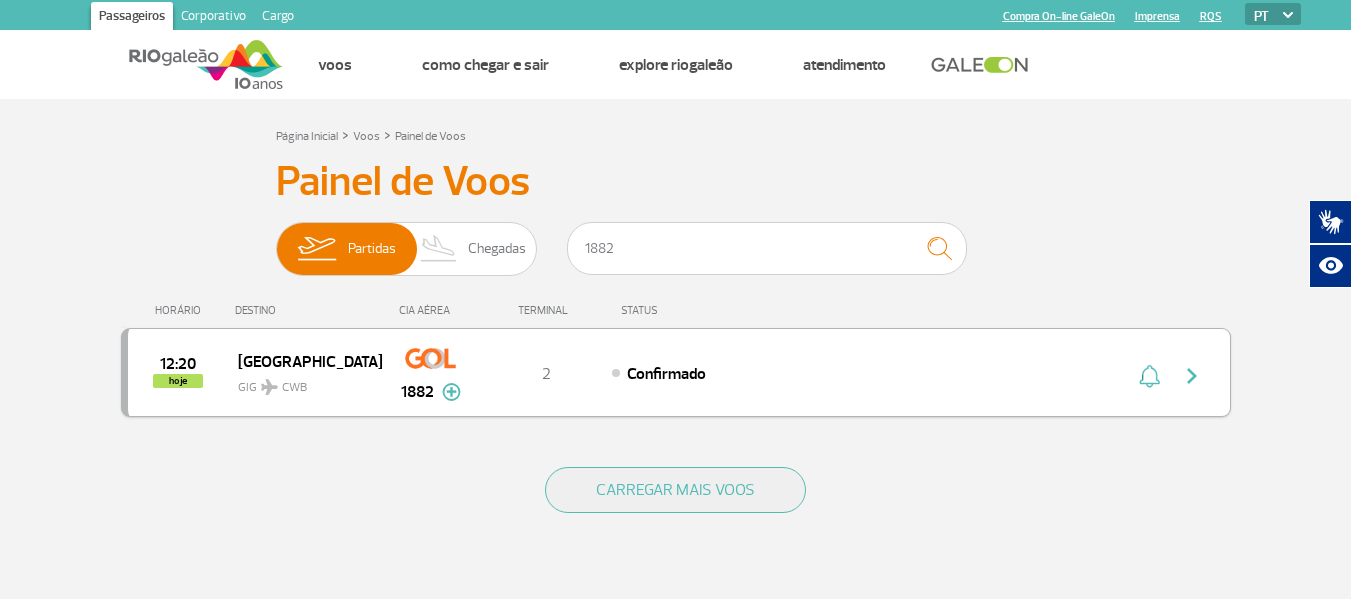 click at bounding box center [1192, 376] 